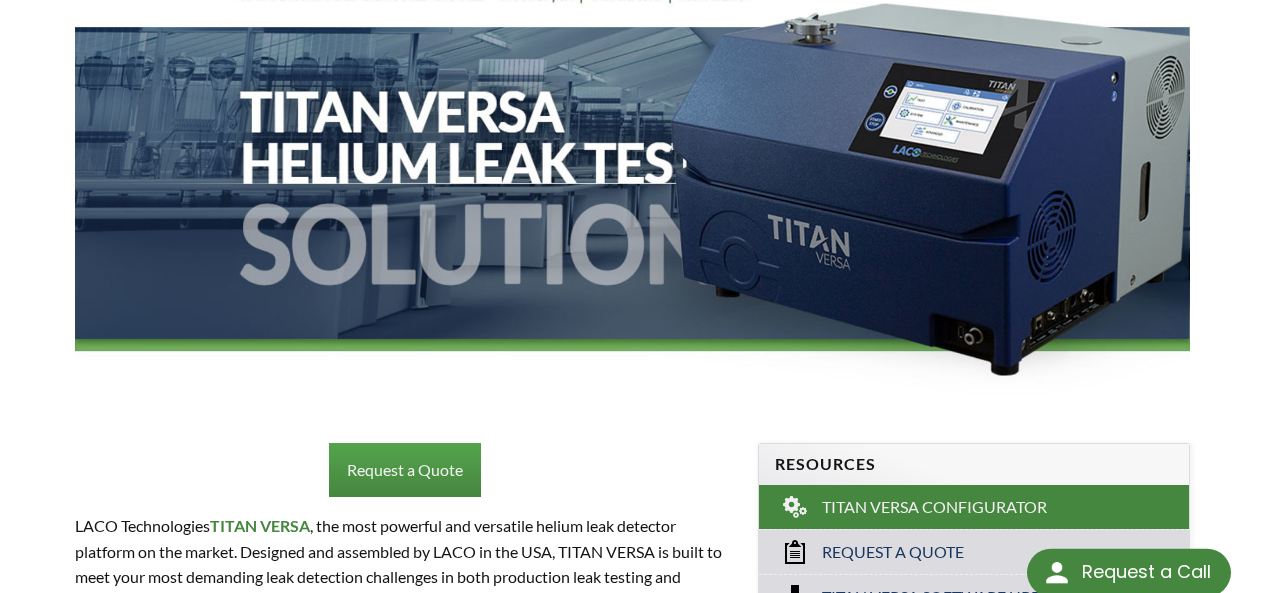 scroll, scrollTop: 500, scrollLeft: 0, axis: vertical 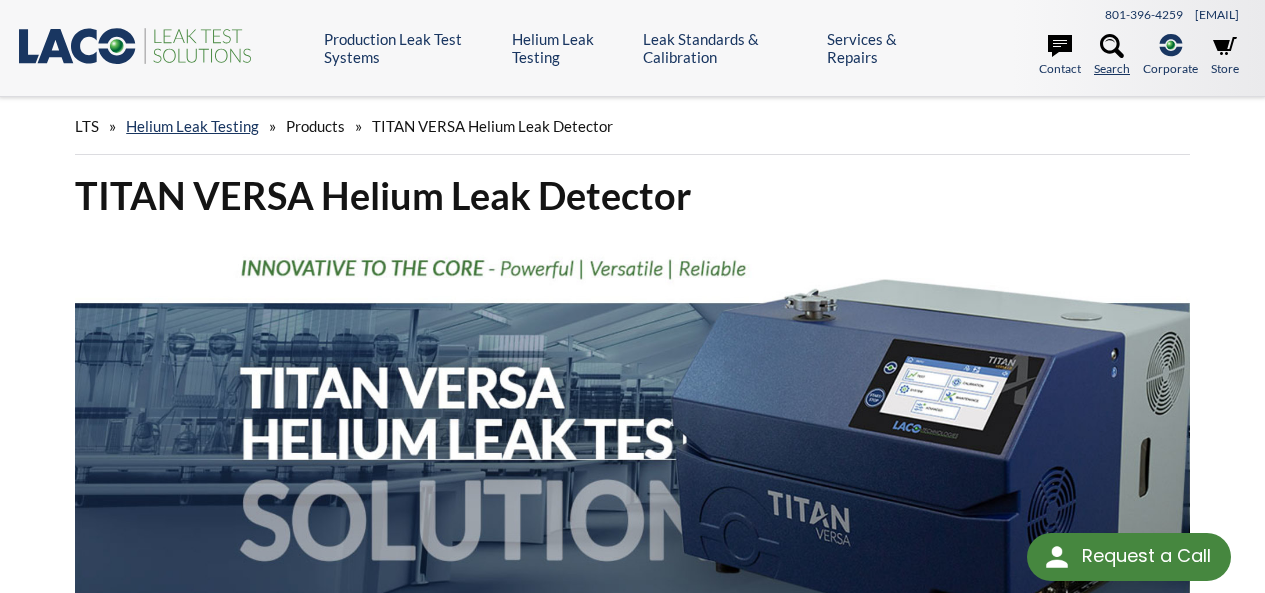 click at bounding box center [1112, 46] 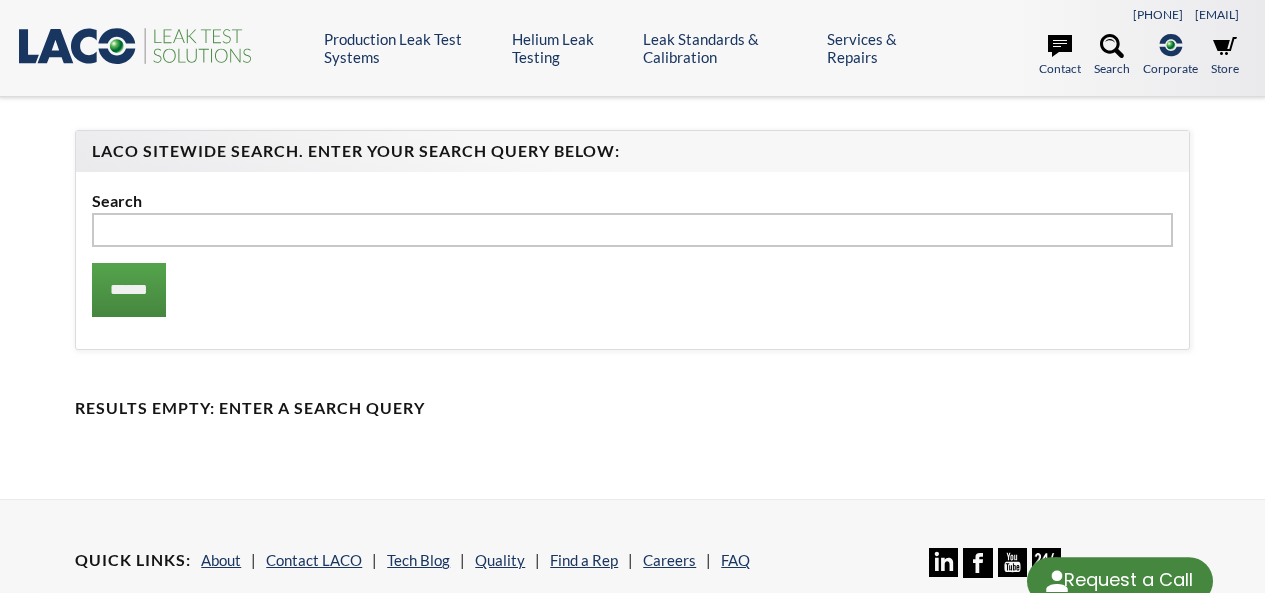 scroll, scrollTop: 0, scrollLeft: 0, axis: both 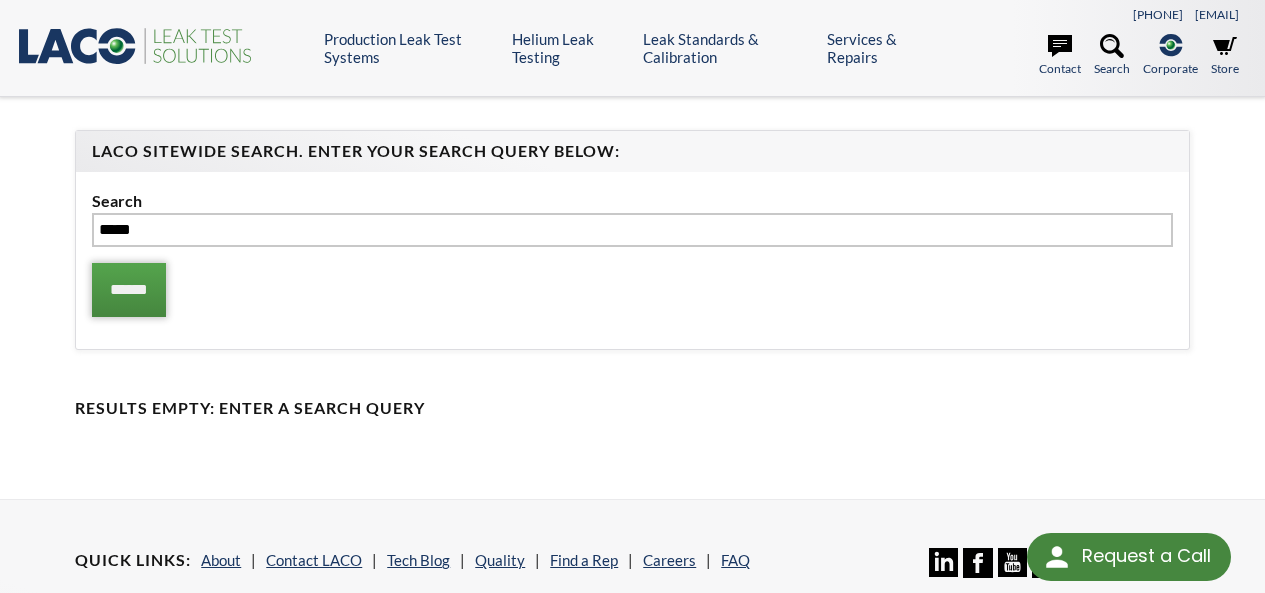 type on "*****" 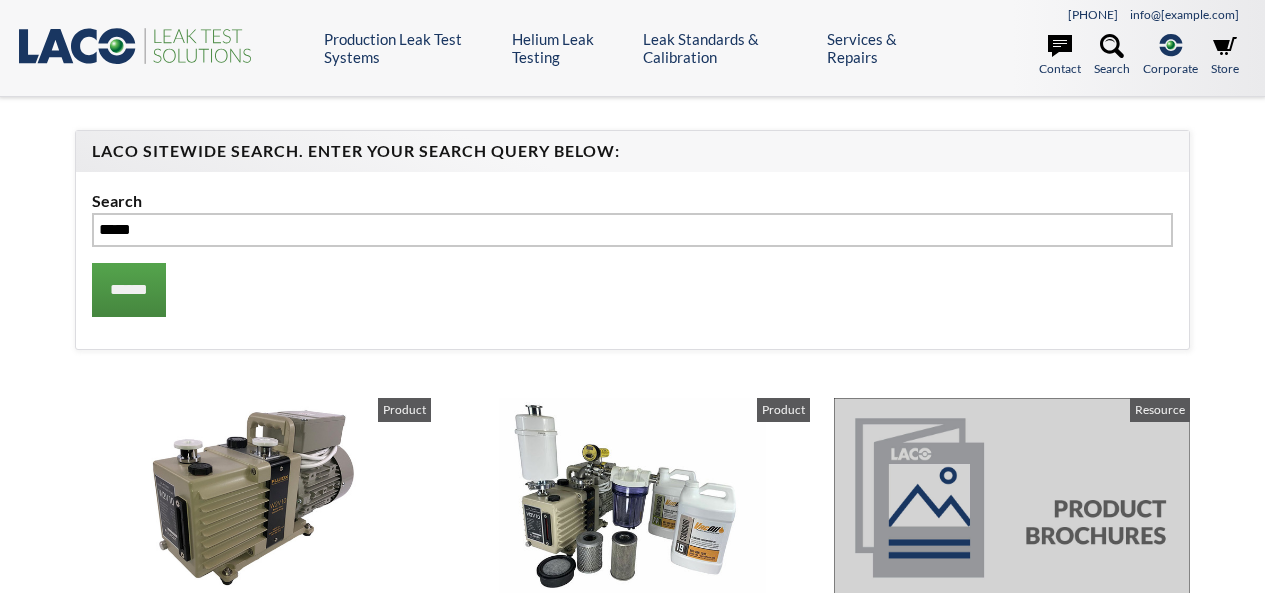 scroll, scrollTop: 0, scrollLeft: 0, axis: both 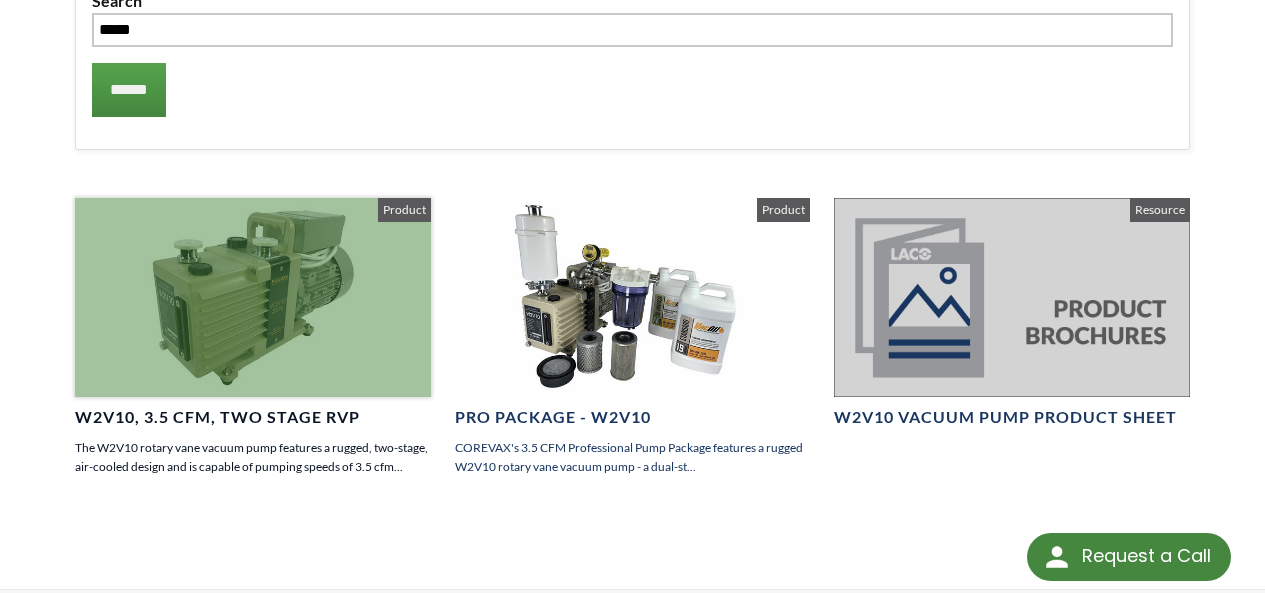 click at bounding box center (252, 297) 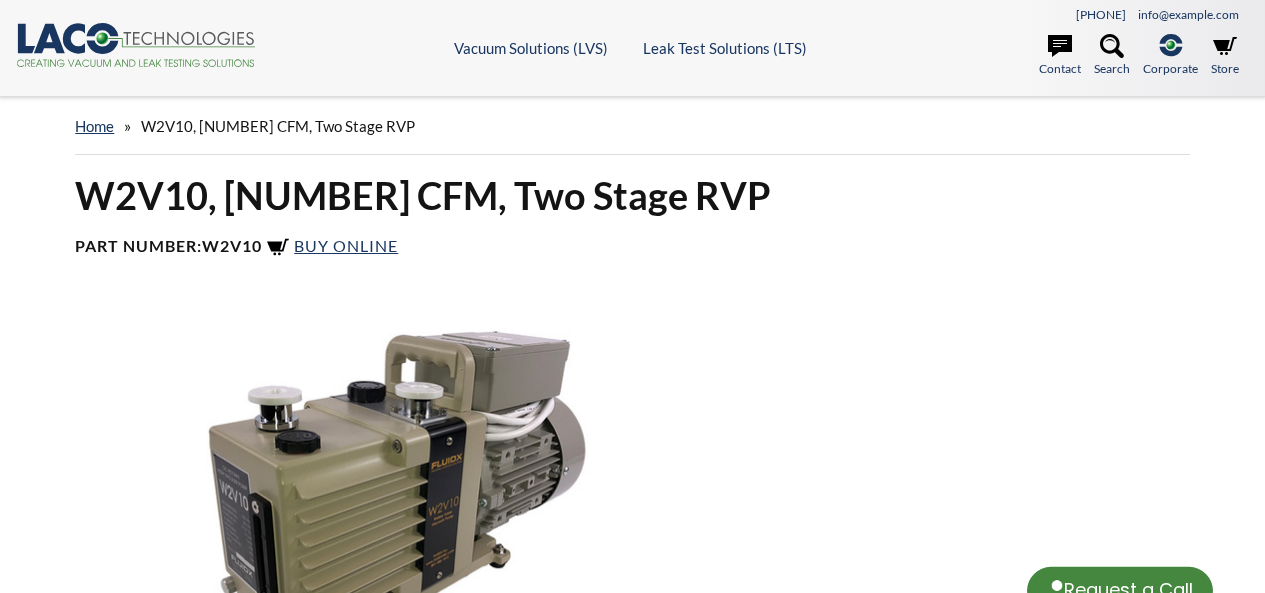 scroll, scrollTop: 0, scrollLeft: 0, axis: both 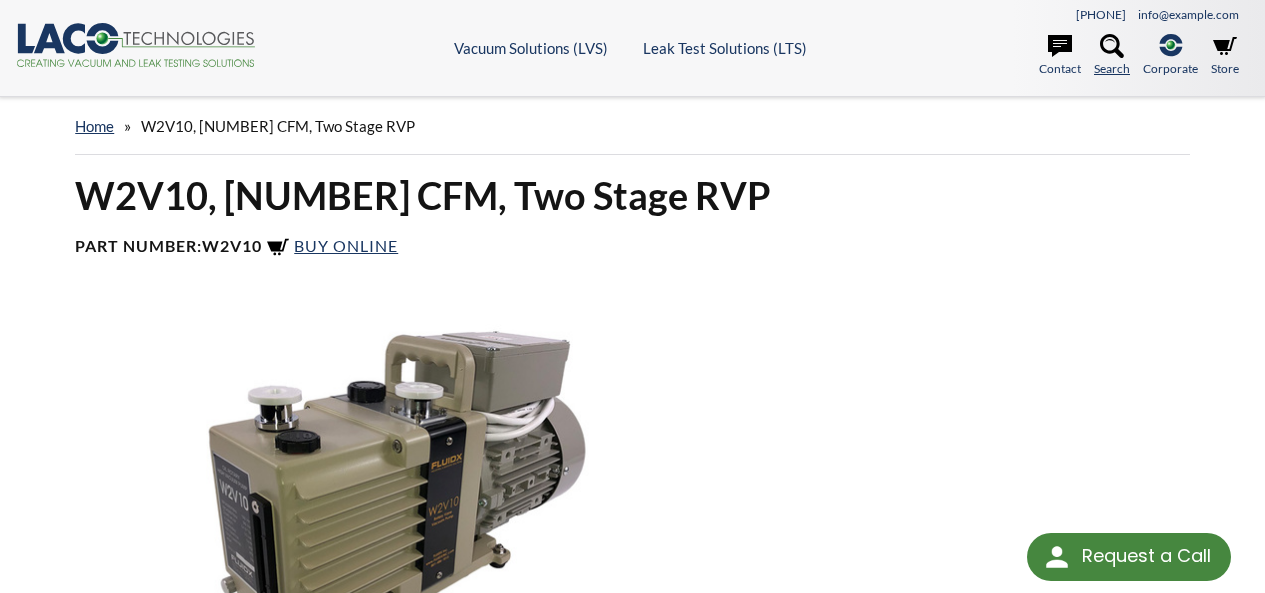 click at bounding box center (1112, 46) 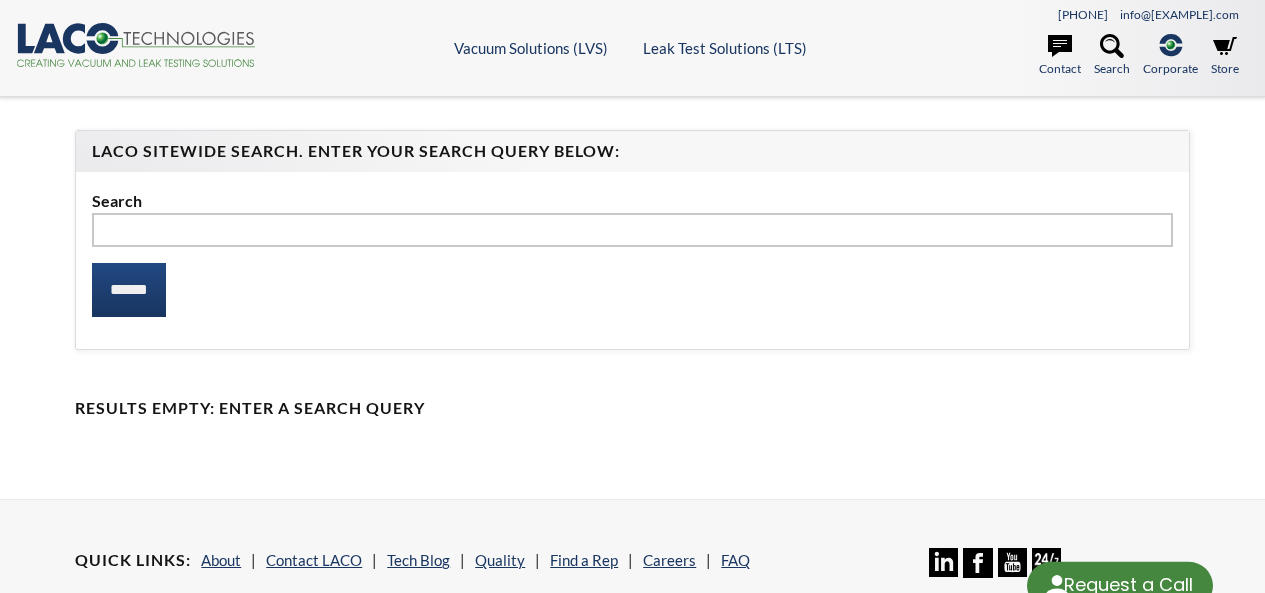 scroll, scrollTop: 0, scrollLeft: 0, axis: both 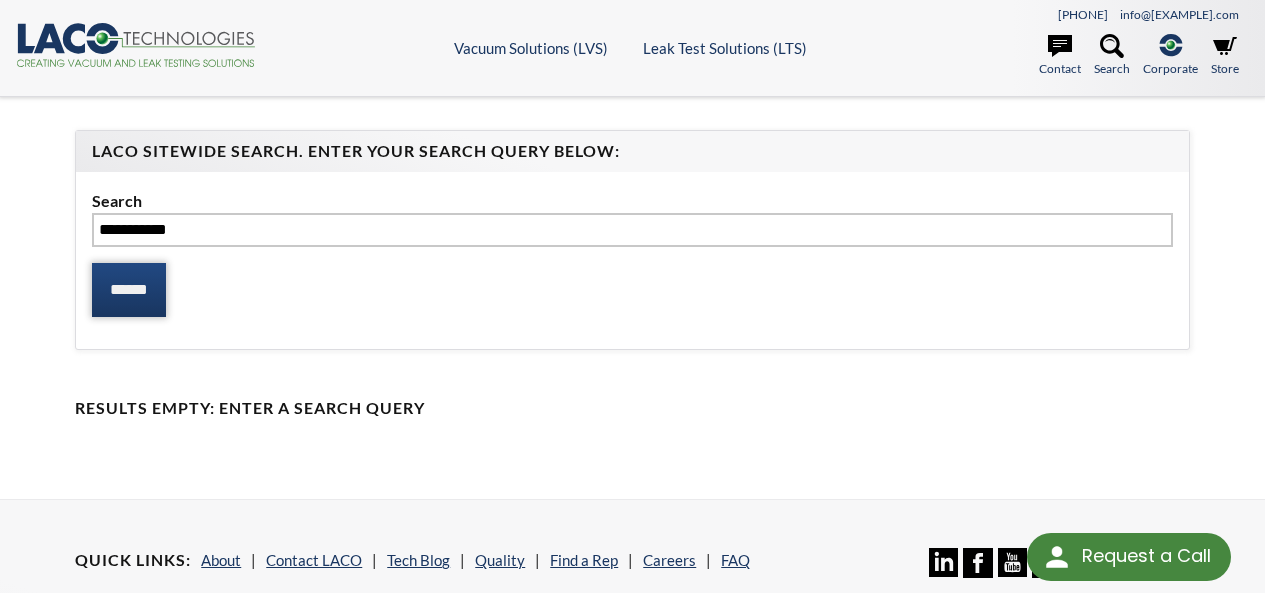 type on "**********" 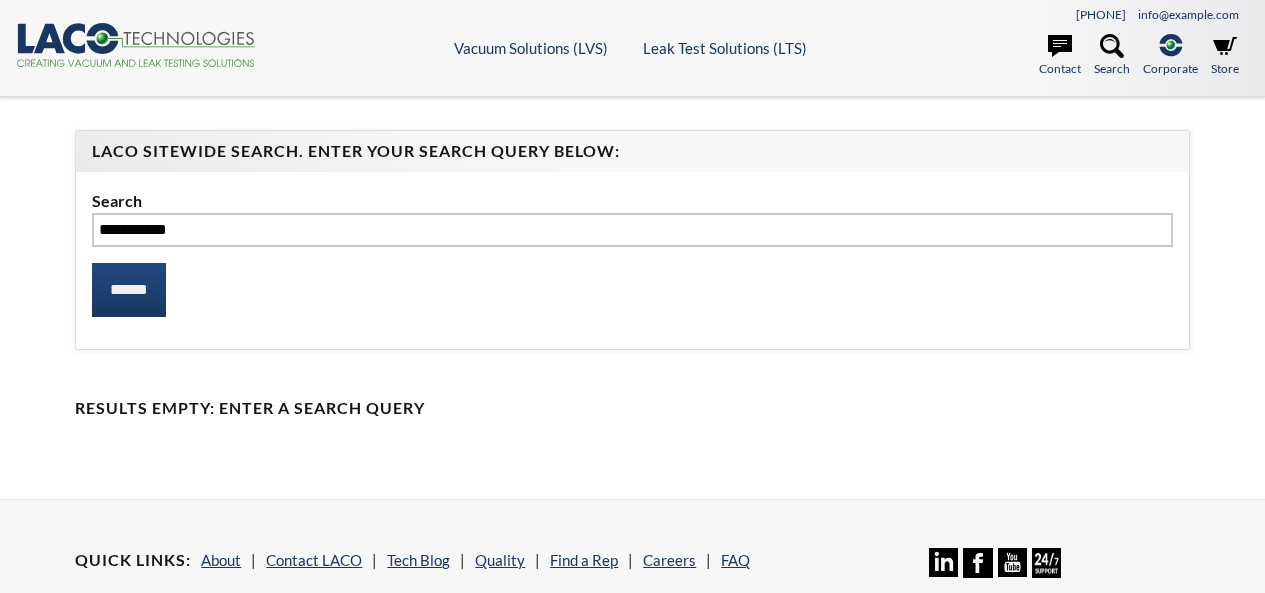 scroll, scrollTop: 0, scrollLeft: 0, axis: both 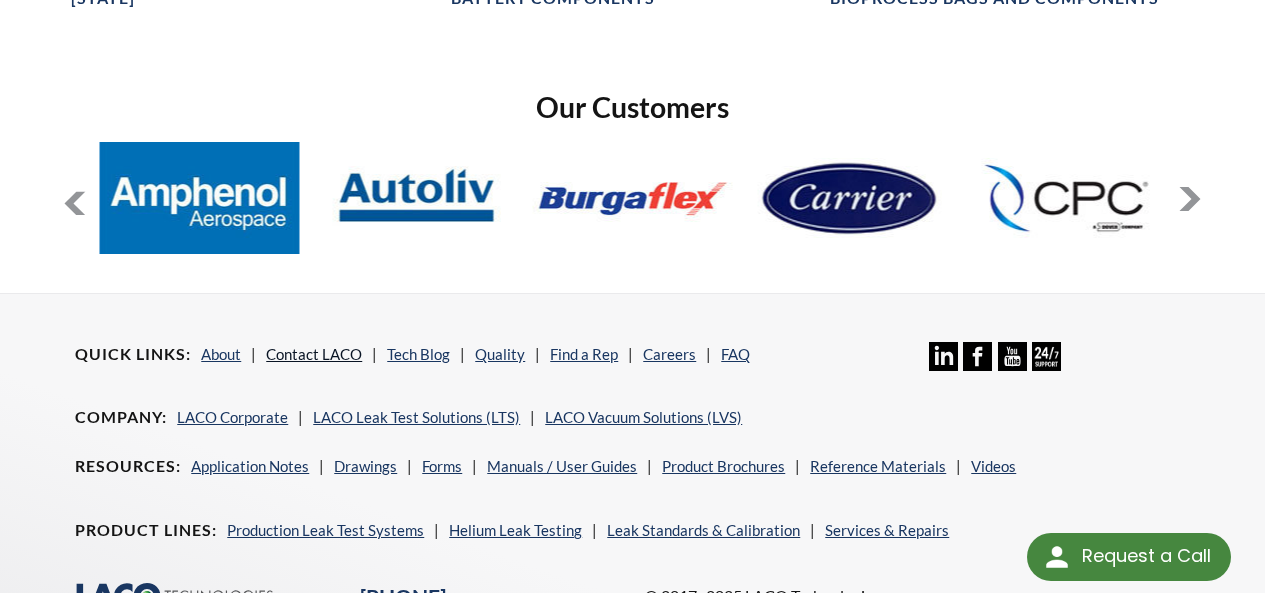 click on "Contact LACO" at bounding box center (314, 354) 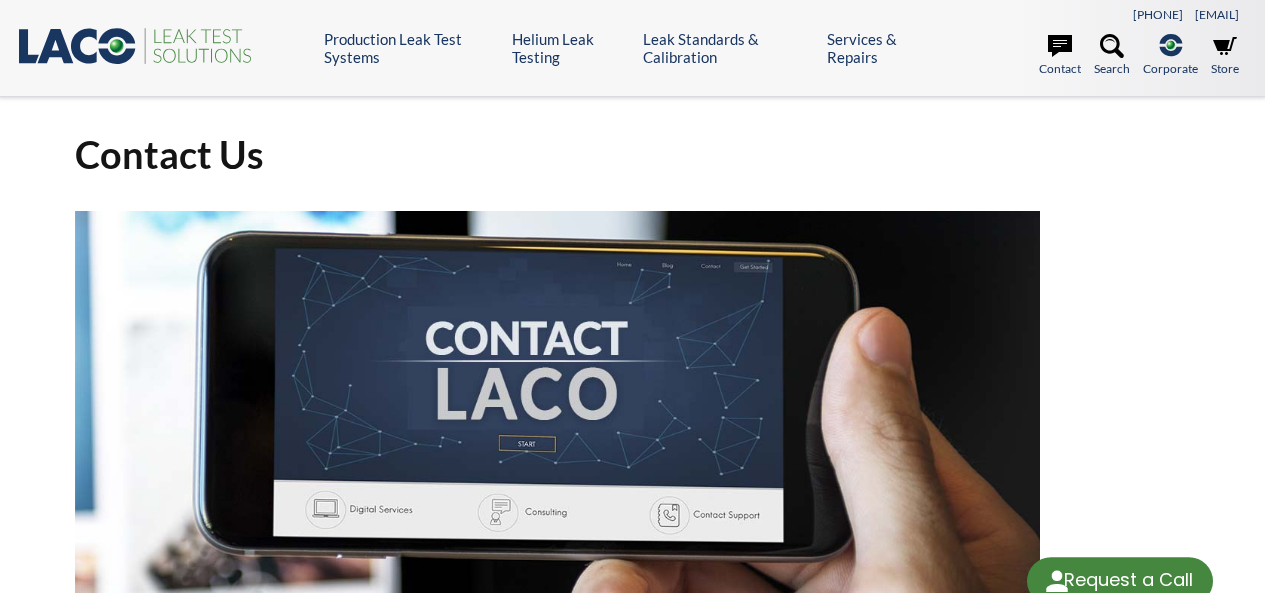 scroll, scrollTop: 0, scrollLeft: 0, axis: both 